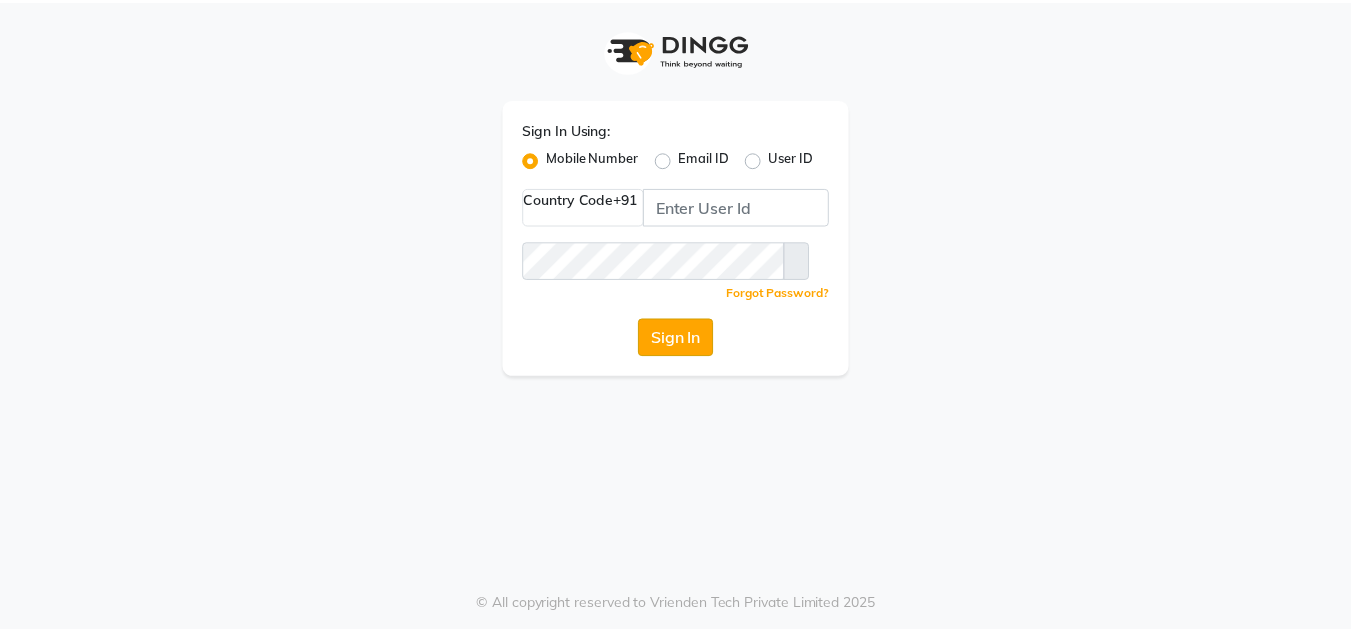 scroll, scrollTop: 0, scrollLeft: 0, axis: both 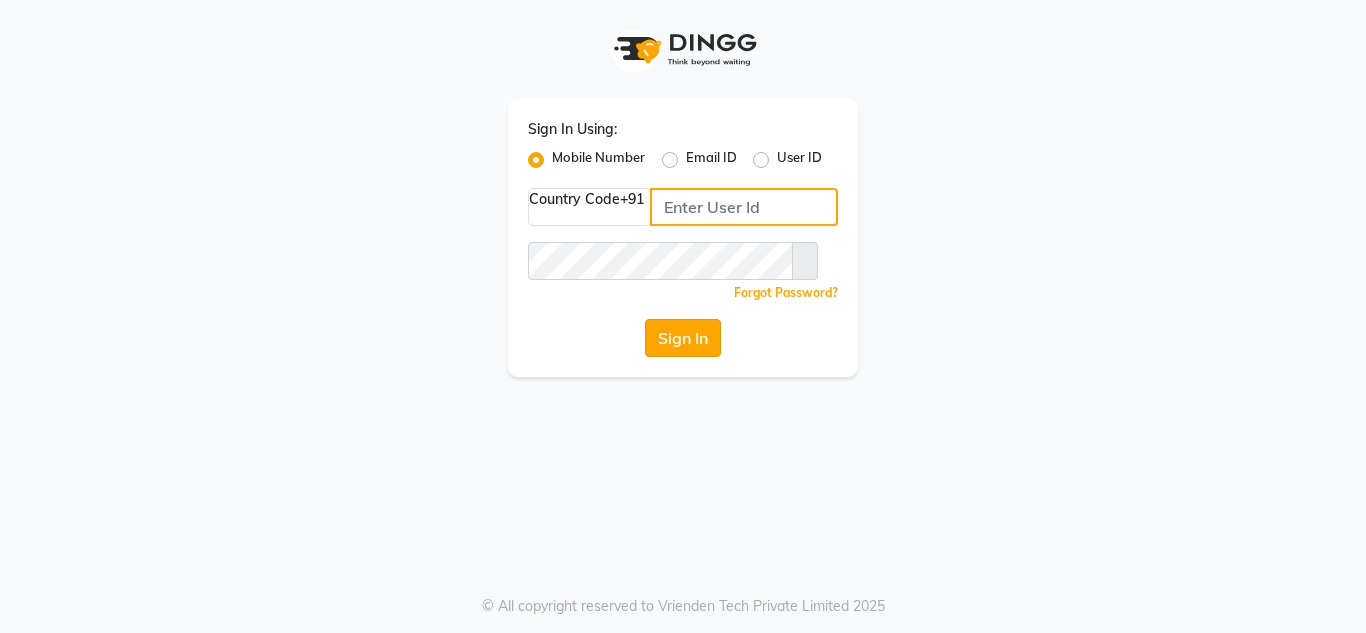 type on "[PHONE]" 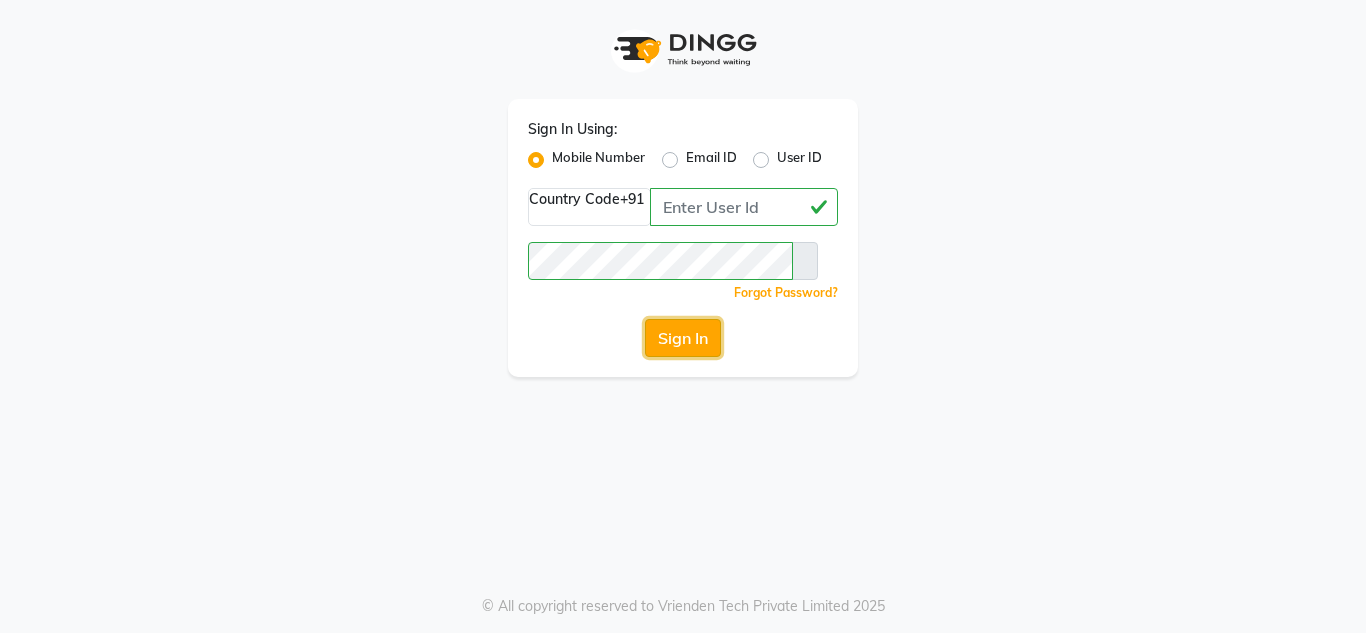 click on "Sign In" at bounding box center (683, 338) 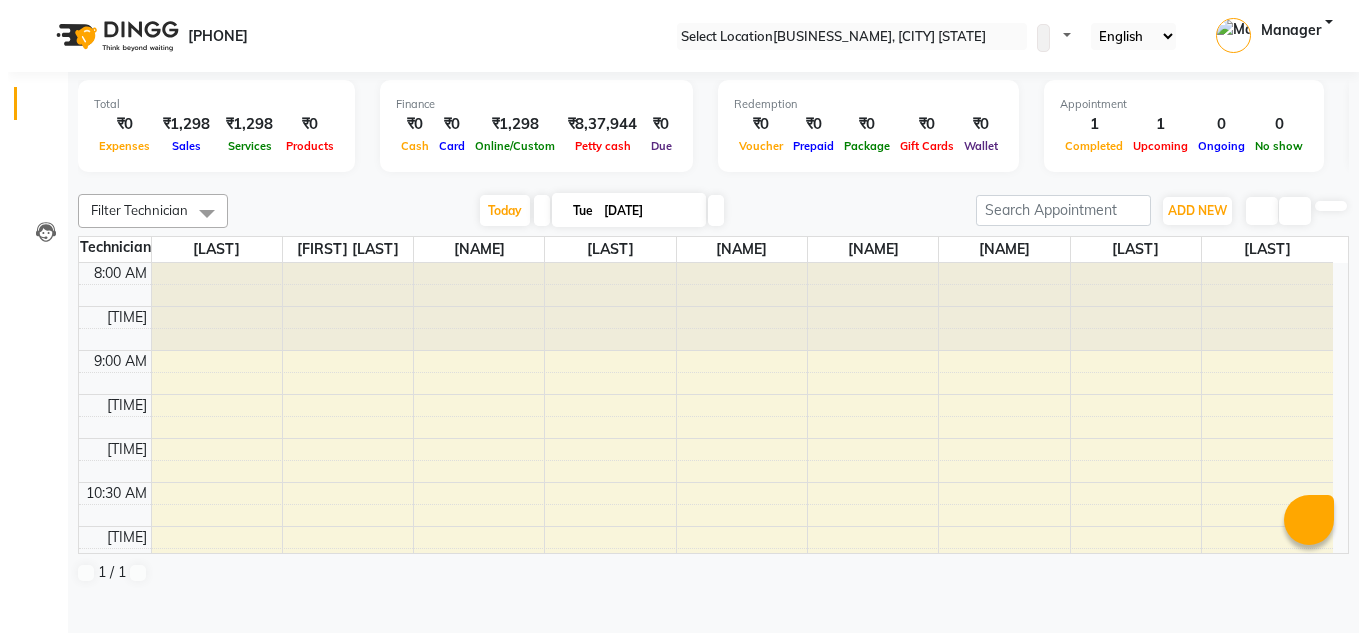 scroll, scrollTop: 0, scrollLeft: 0, axis: both 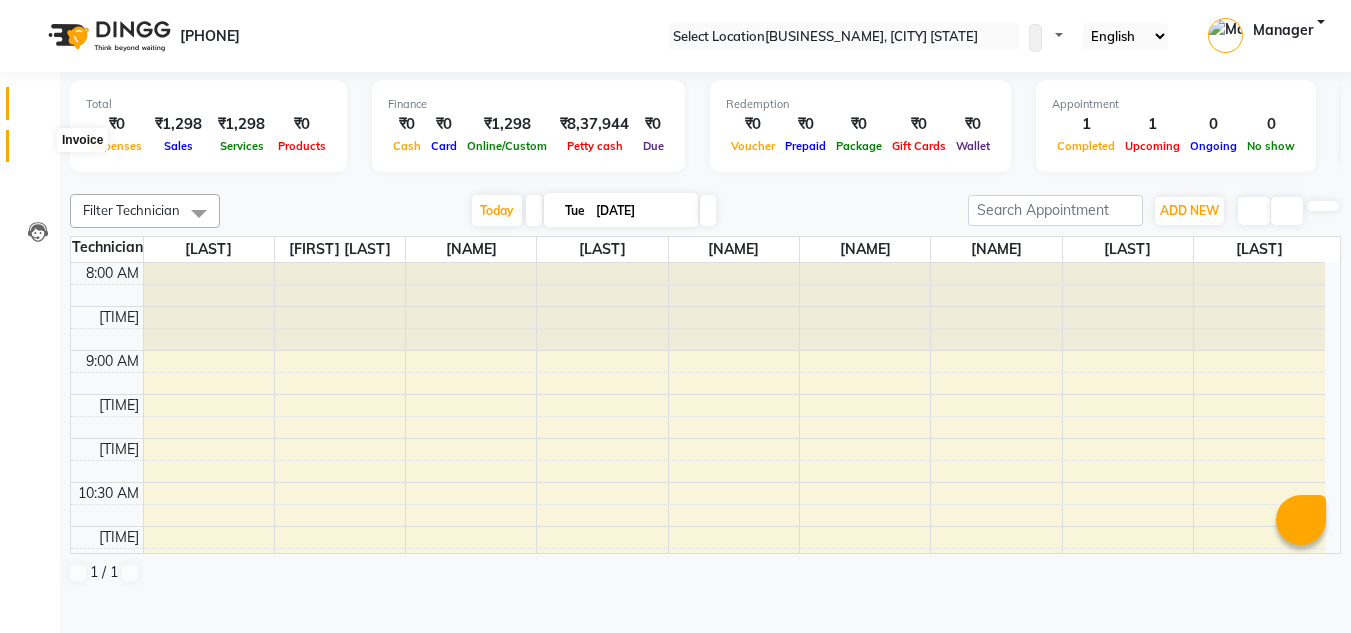 click at bounding box center (37, 151) 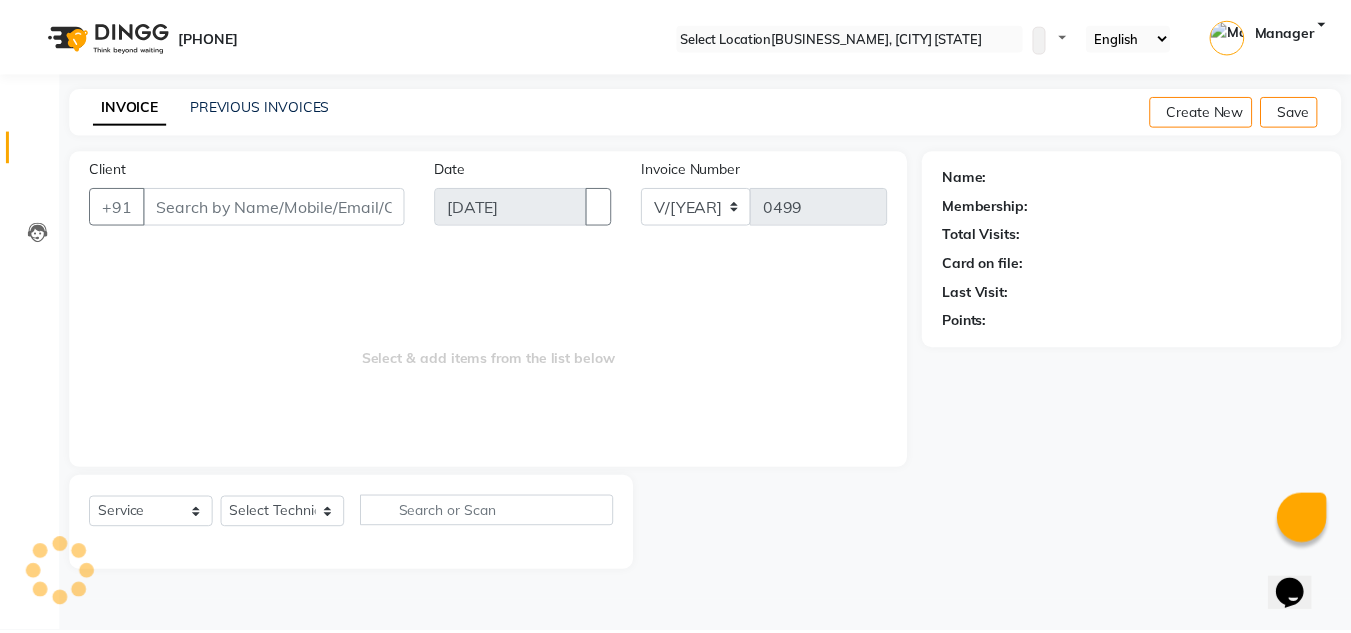 scroll, scrollTop: 0, scrollLeft: 0, axis: both 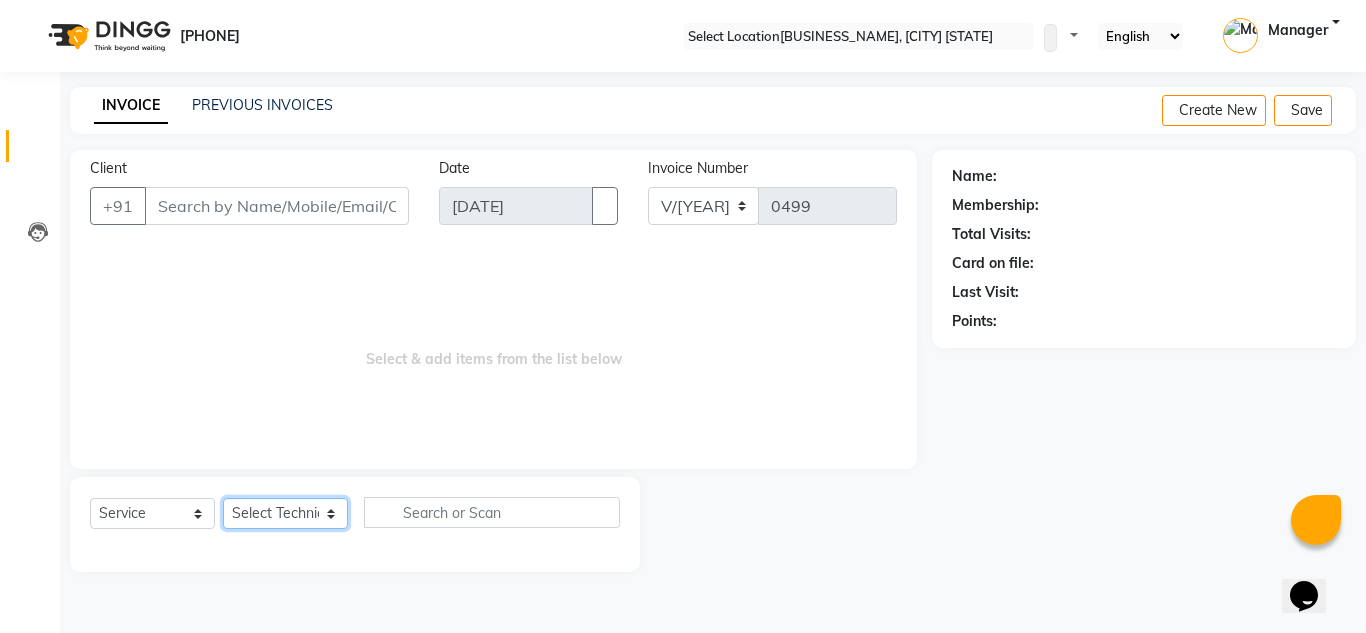 click on "Select Technician [FIRST] [LAST] [LAST] [LAST] [LAST] [LAST] [LAST] [LAST] [LAST] [LAST]" at bounding box center [285, 513] 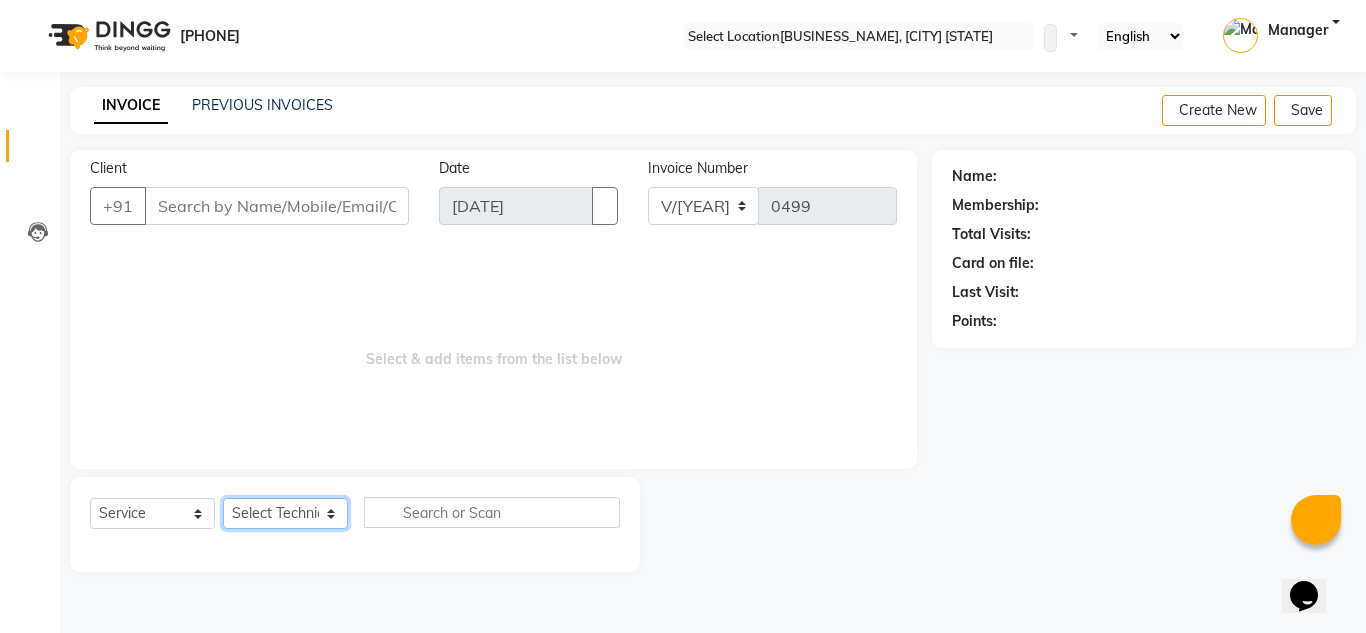 select on "[NUMBER]" 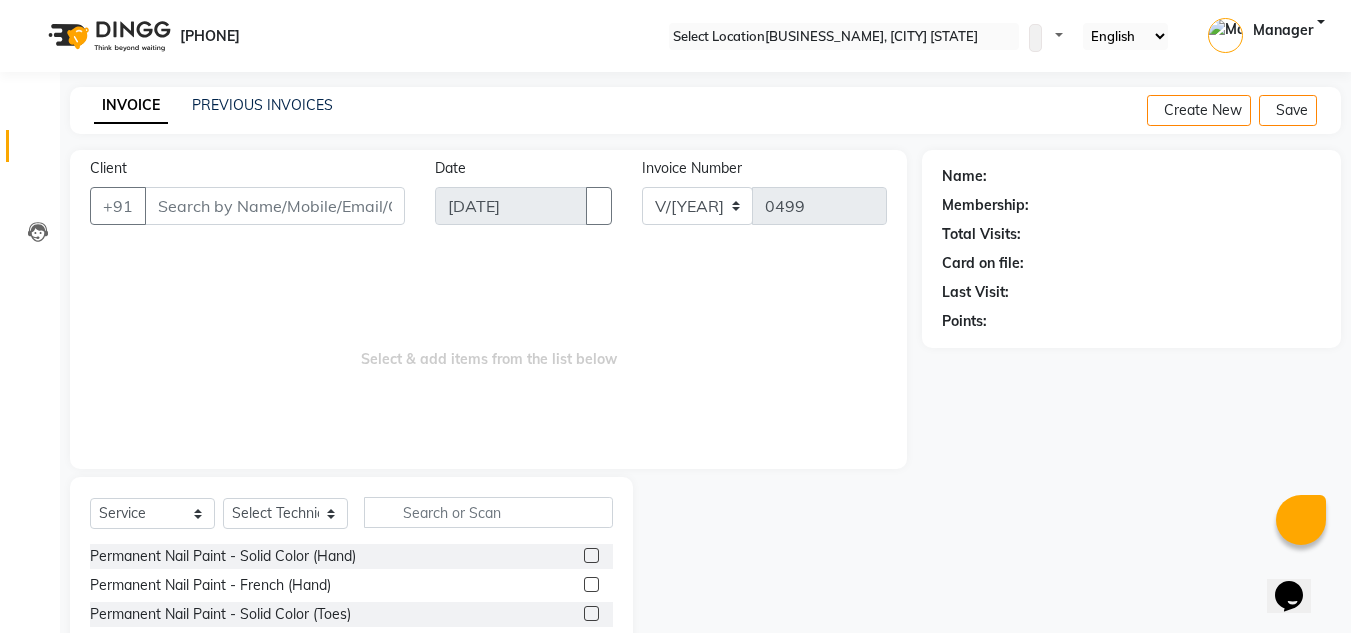click at bounding box center [591, 555] 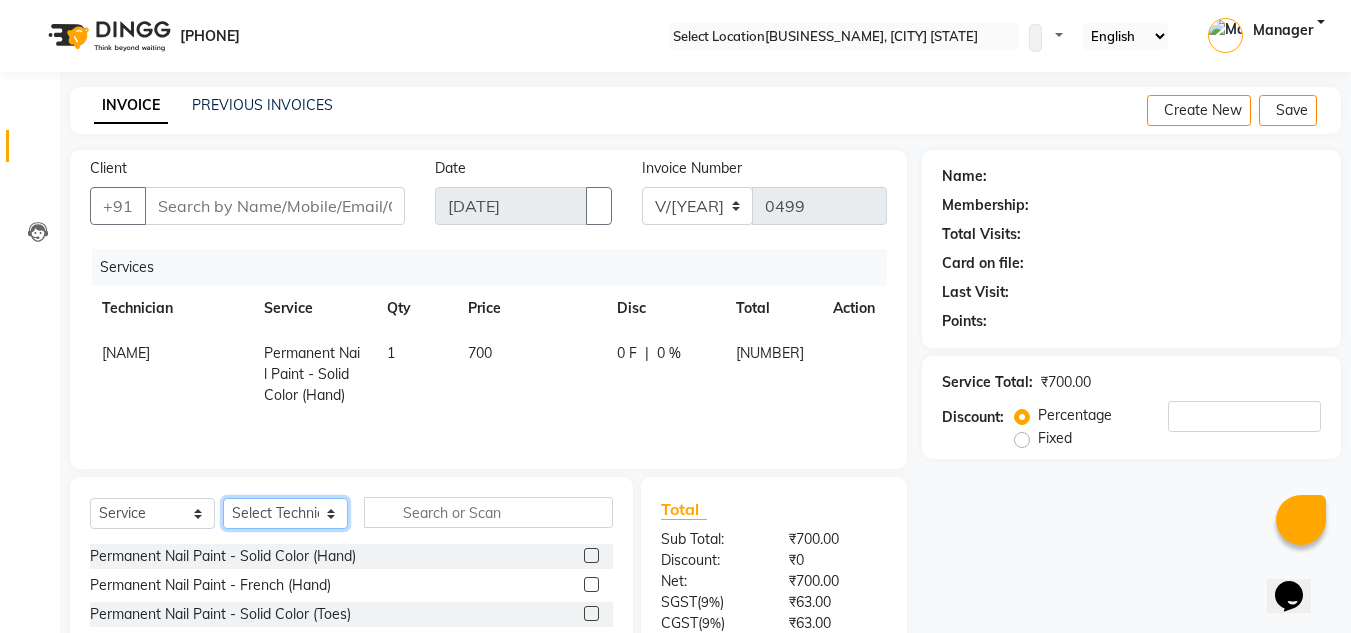 click on "Select Technician [FIRST] [LAST] [LAST] [LAST] [LAST] [LAST] [LAST] [LAST] [LAST] [LAST]" at bounding box center [285, 513] 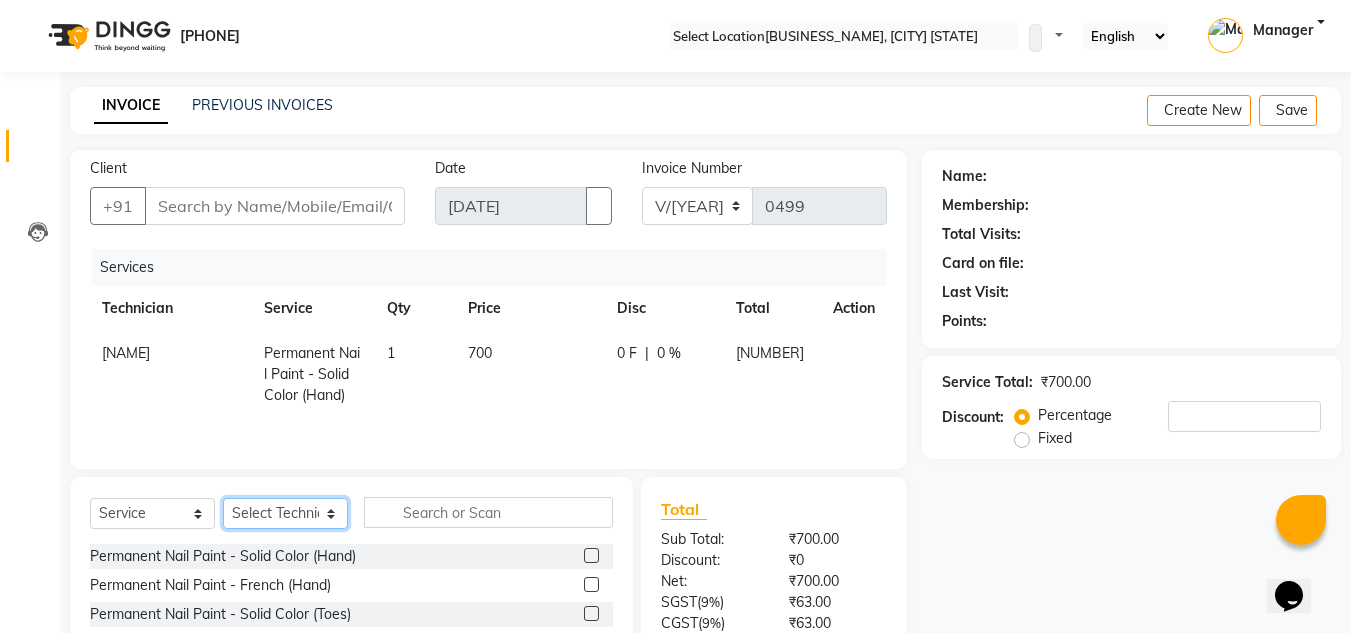 select on "[NUMBER]" 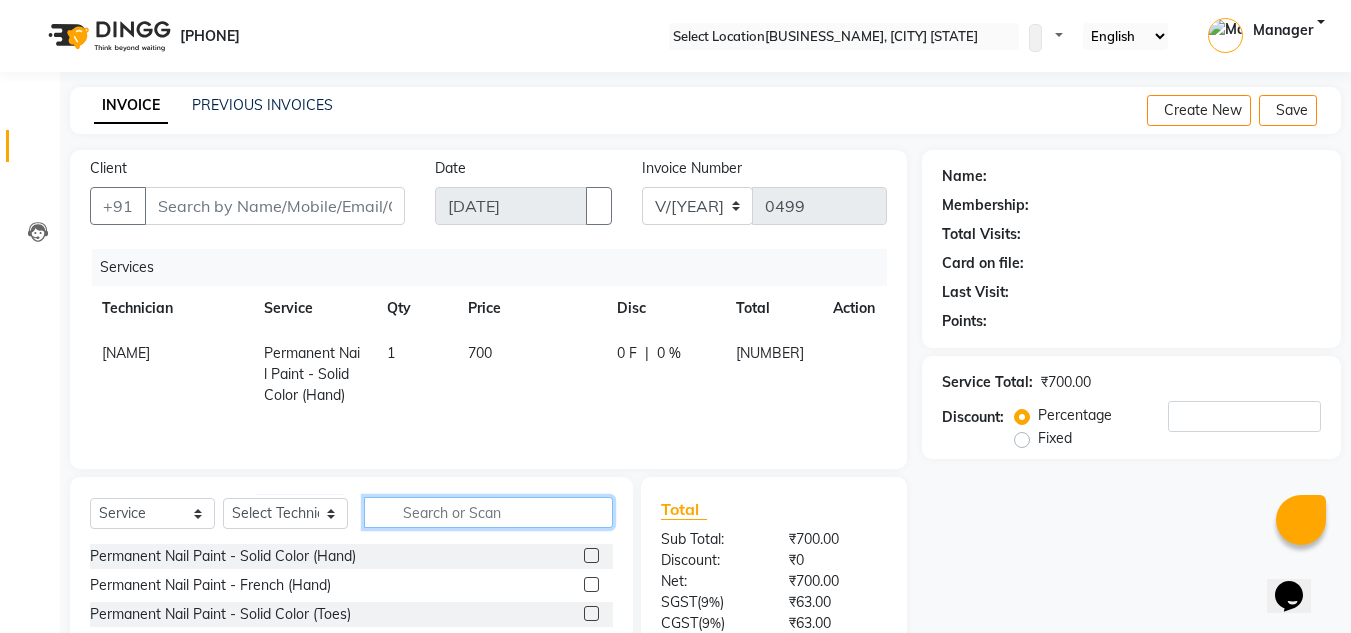 click at bounding box center [488, 512] 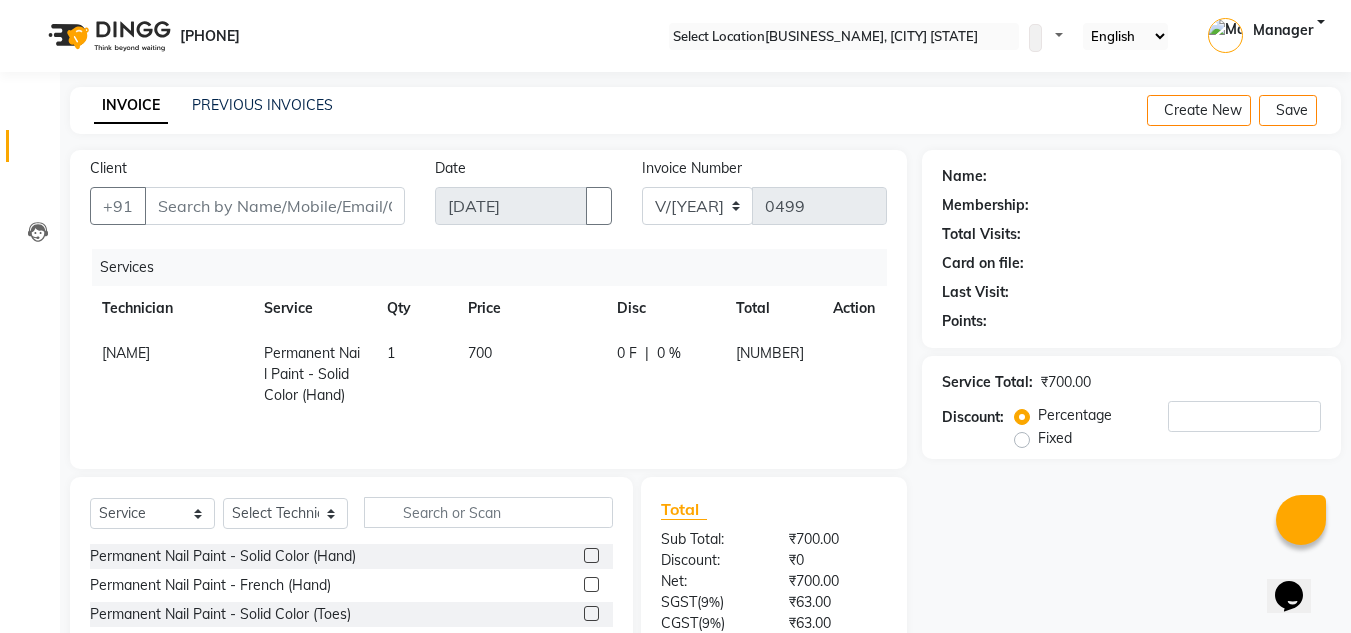 click at bounding box center [591, 613] 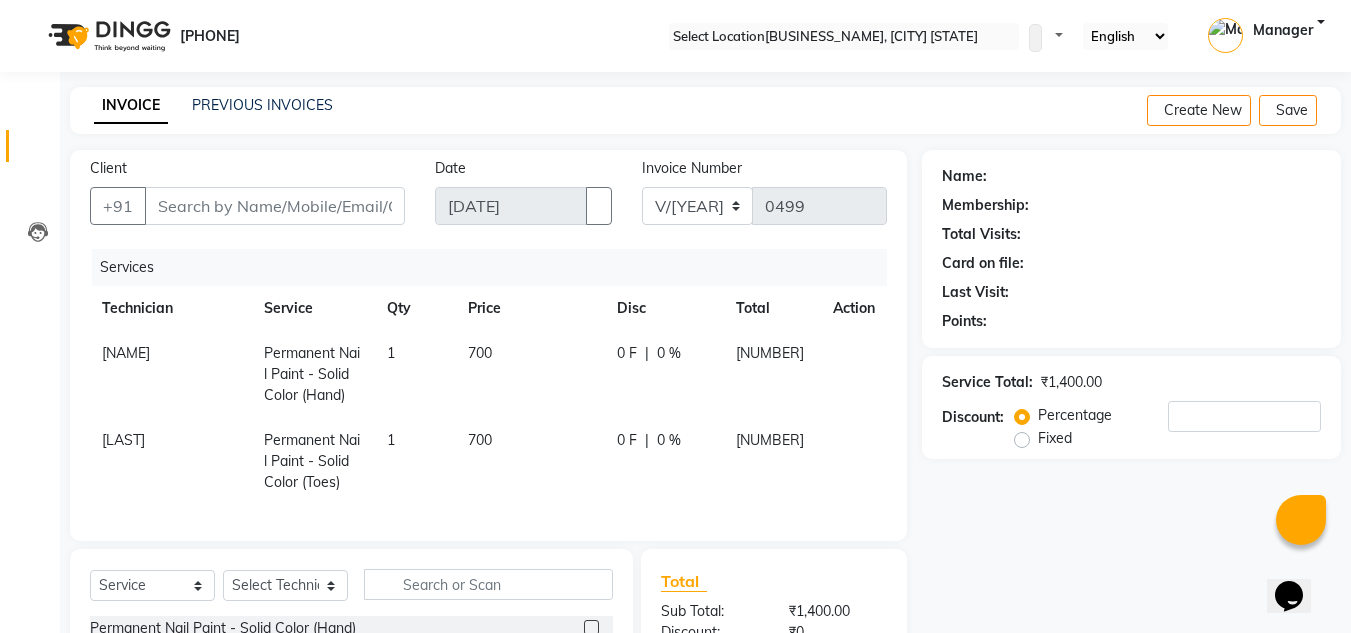 click on "700" at bounding box center [126, 353] 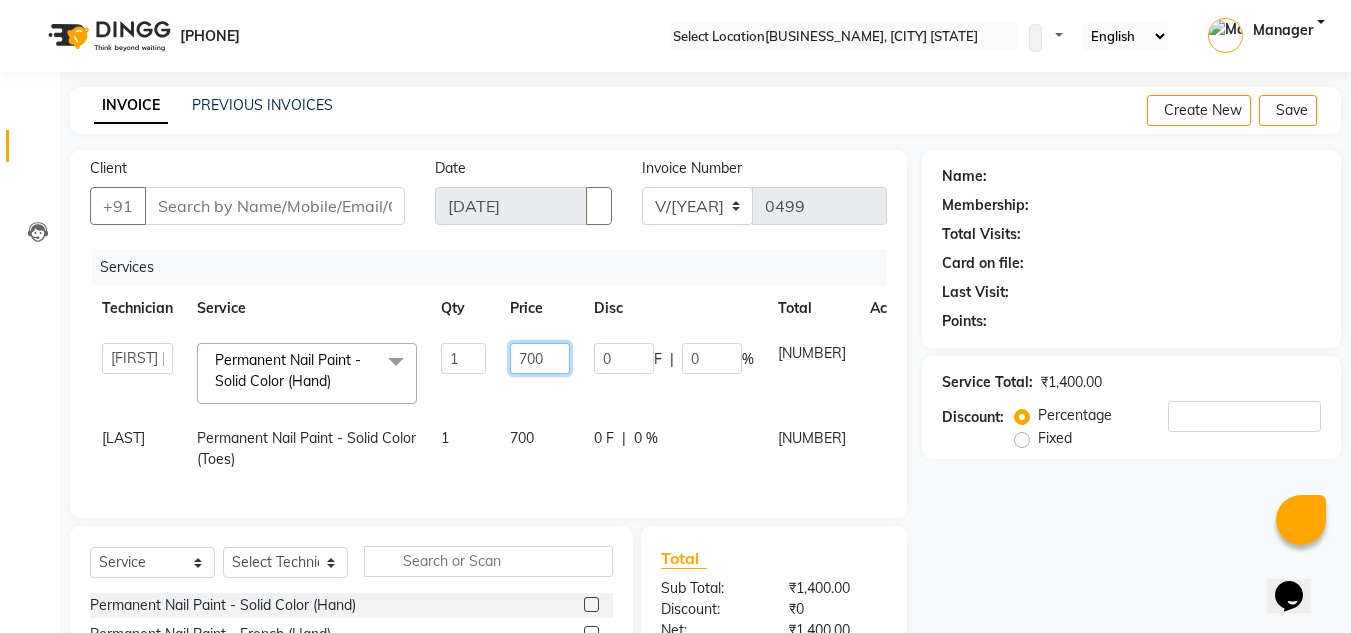 click on "700" at bounding box center [463, 358] 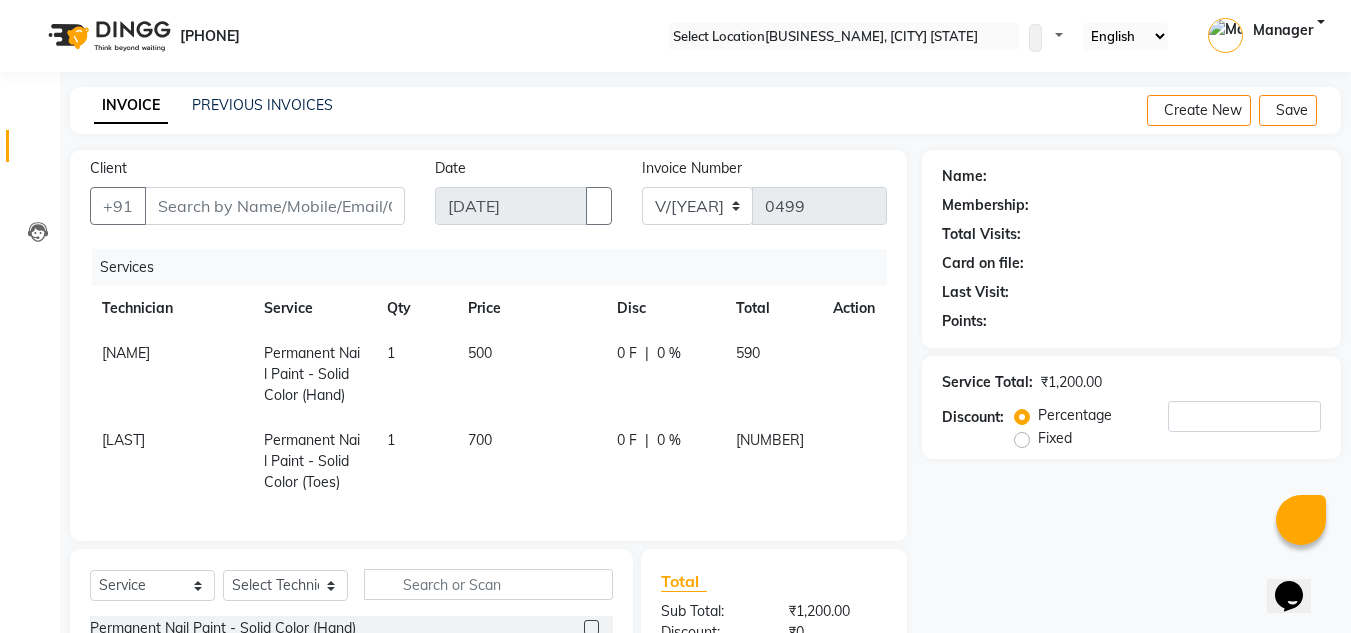 click on "700" at bounding box center (530, 374) 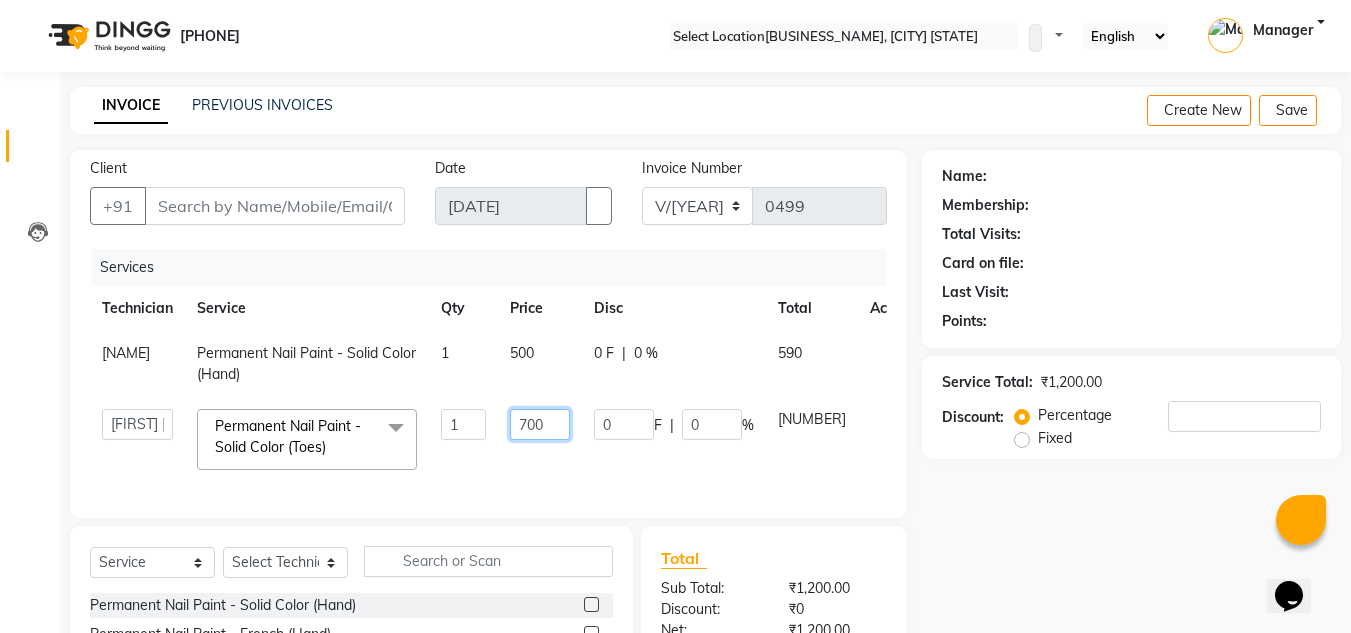 click on "700" at bounding box center (463, 424) 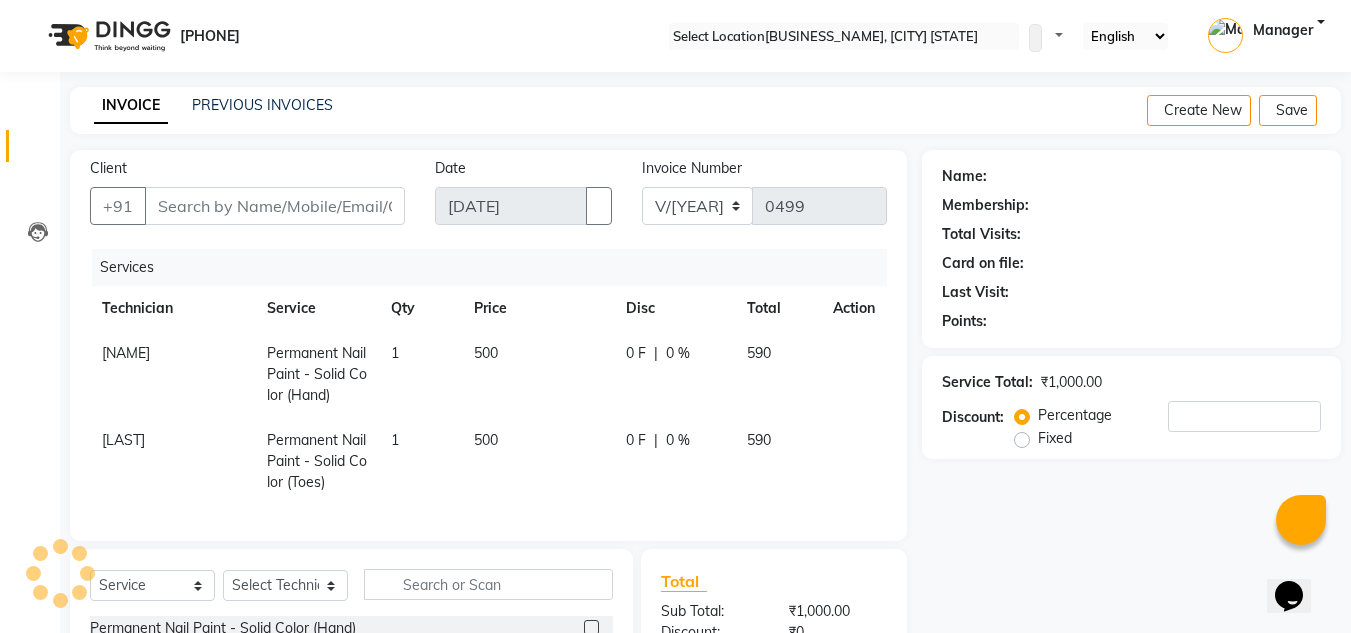 click on "Services Technician Service Qty Price Disc Total Action [NAME] Permanent Nail Paint - Solid Color (Hand) 1 500 0 F | 0 % 590 [NAME] Permanent Nail Paint - Solid Color (Toes) 1 500 0 F | 0 % 590" at bounding box center [488, 385] 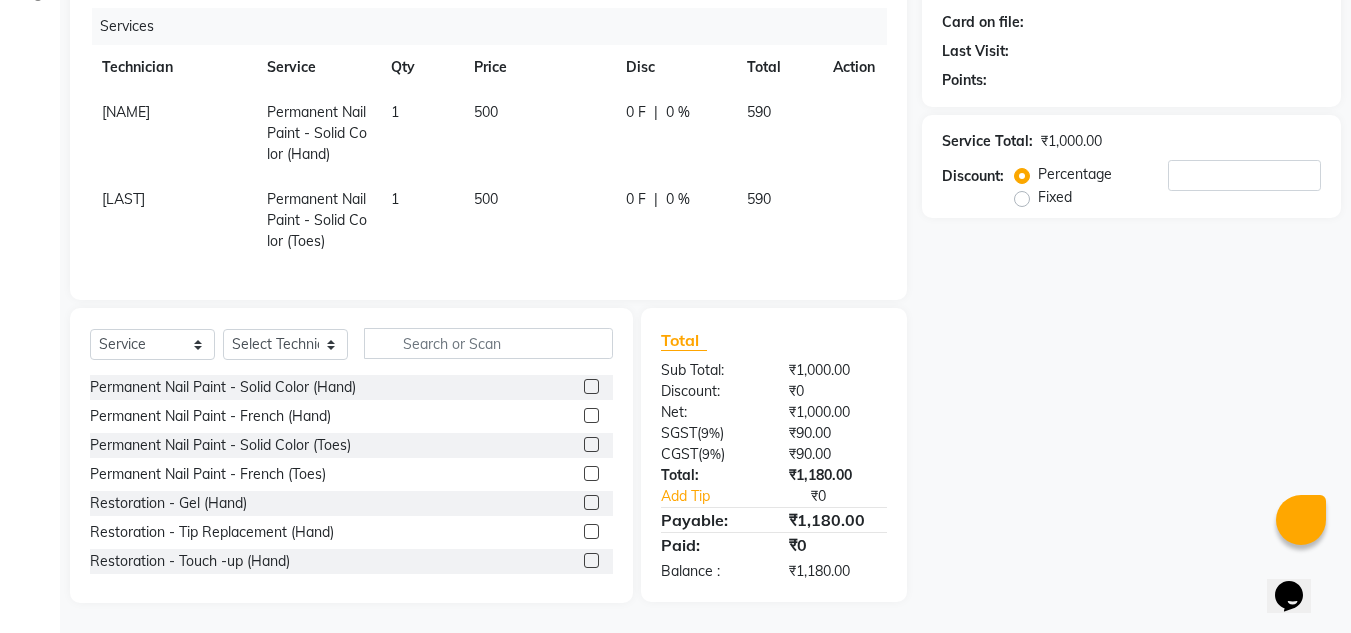 scroll, scrollTop: 0, scrollLeft: 0, axis: both 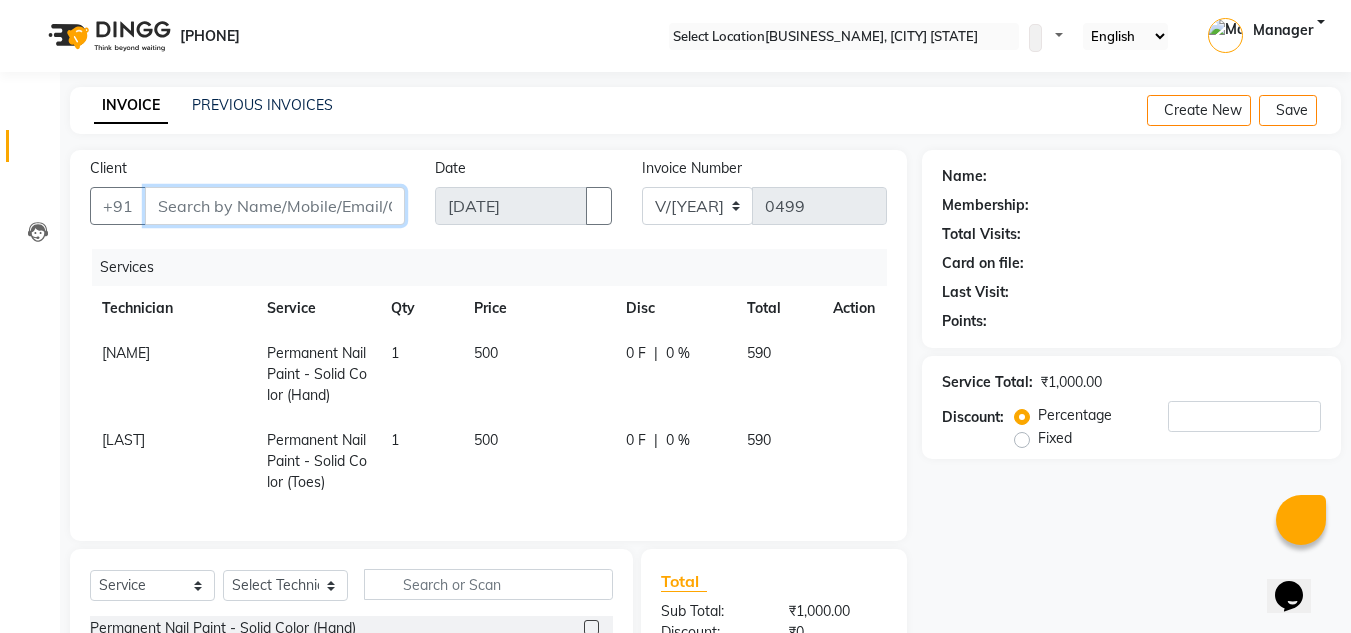 click on "Client" at bounding box center (275, 206) 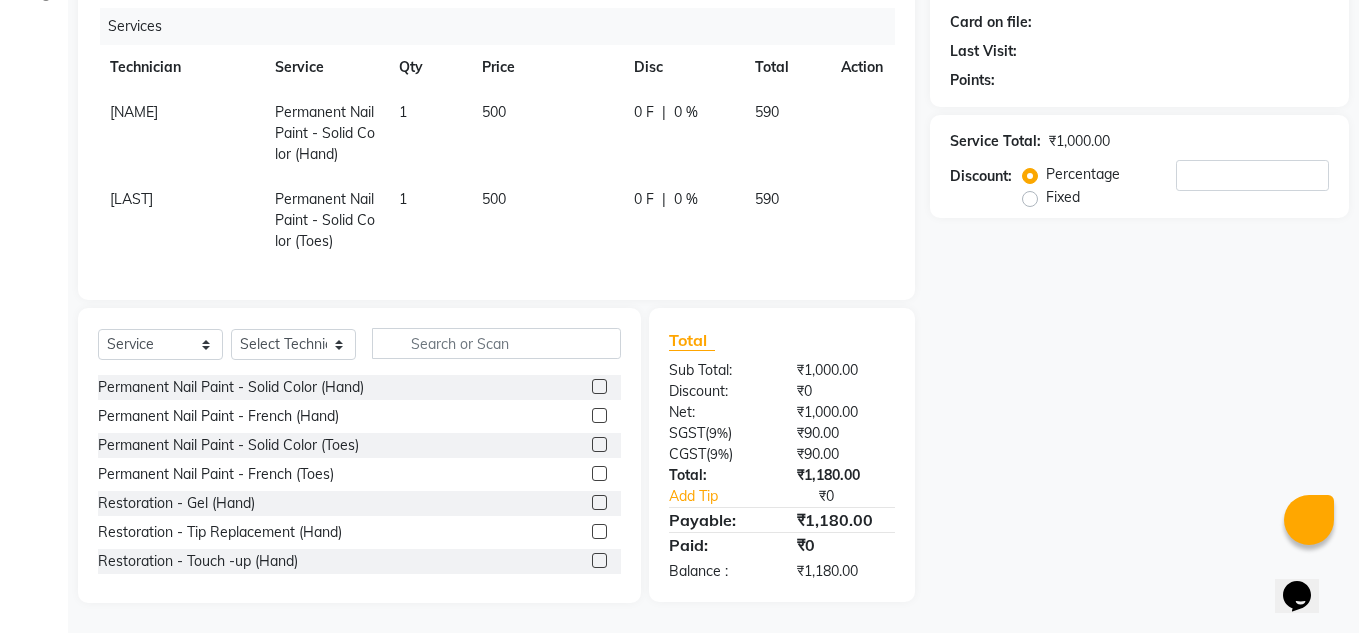 scroll, scrollTop: 0, scrollLeft: 0, axis: both 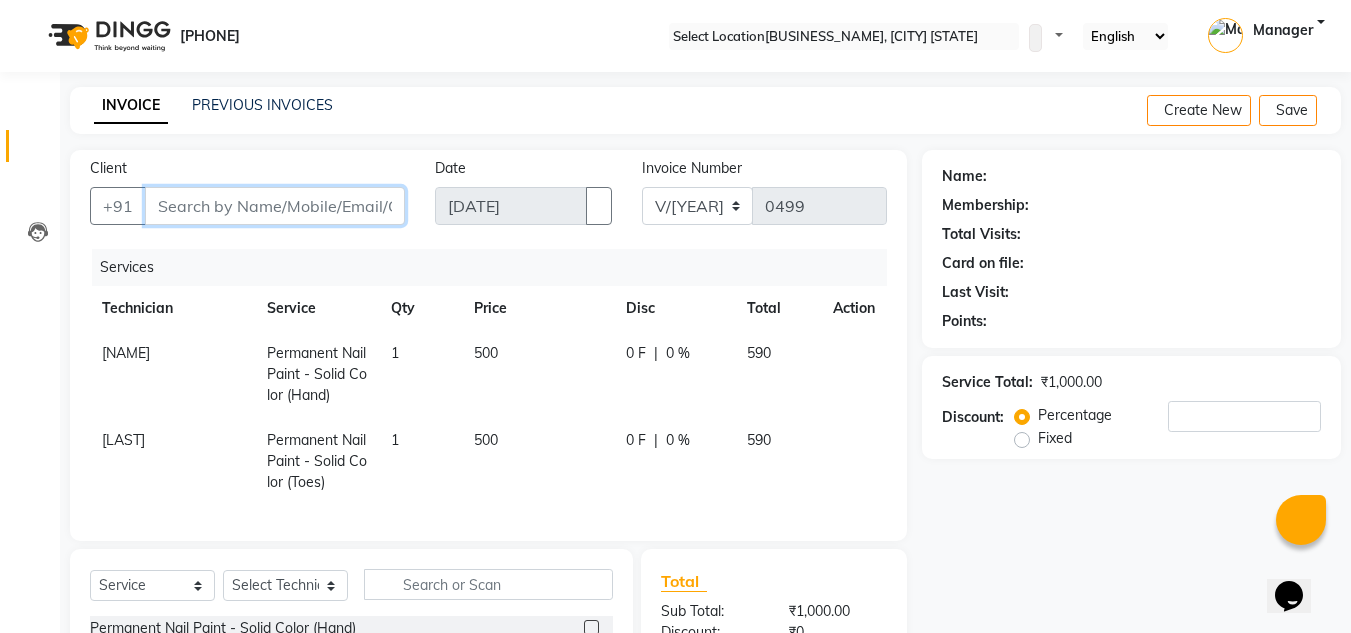 click on "Client" at bounding box center [275, 206] 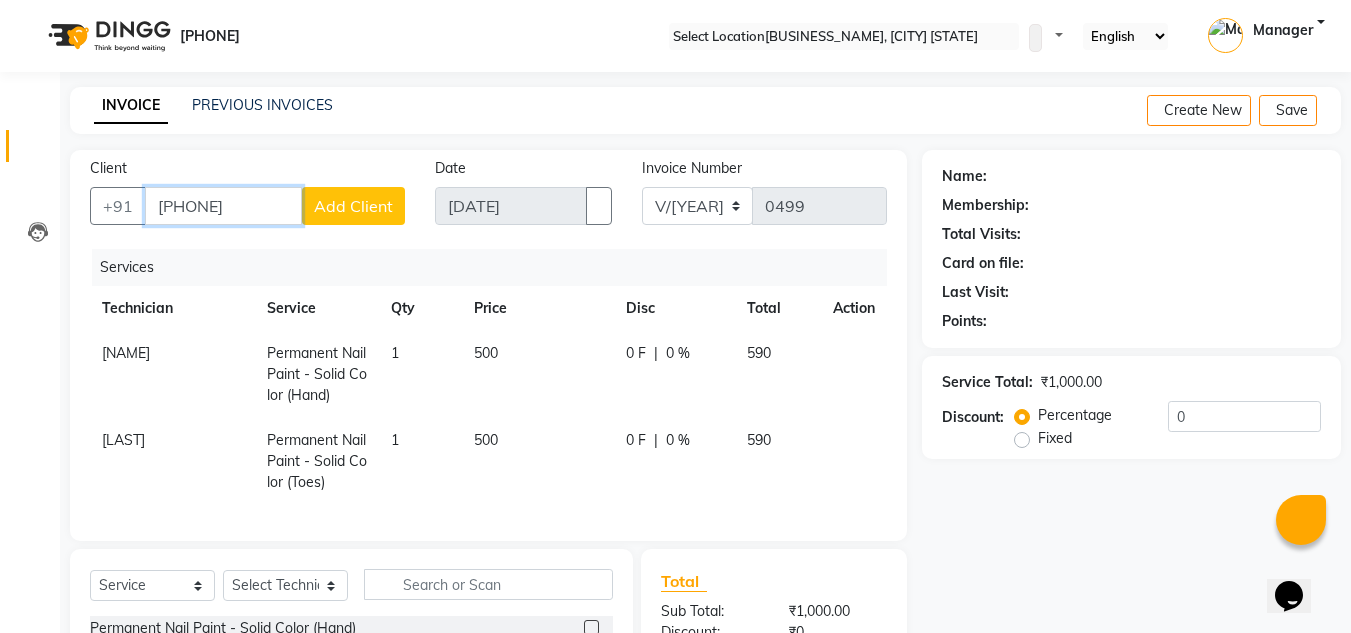 type on "[PHONE]" 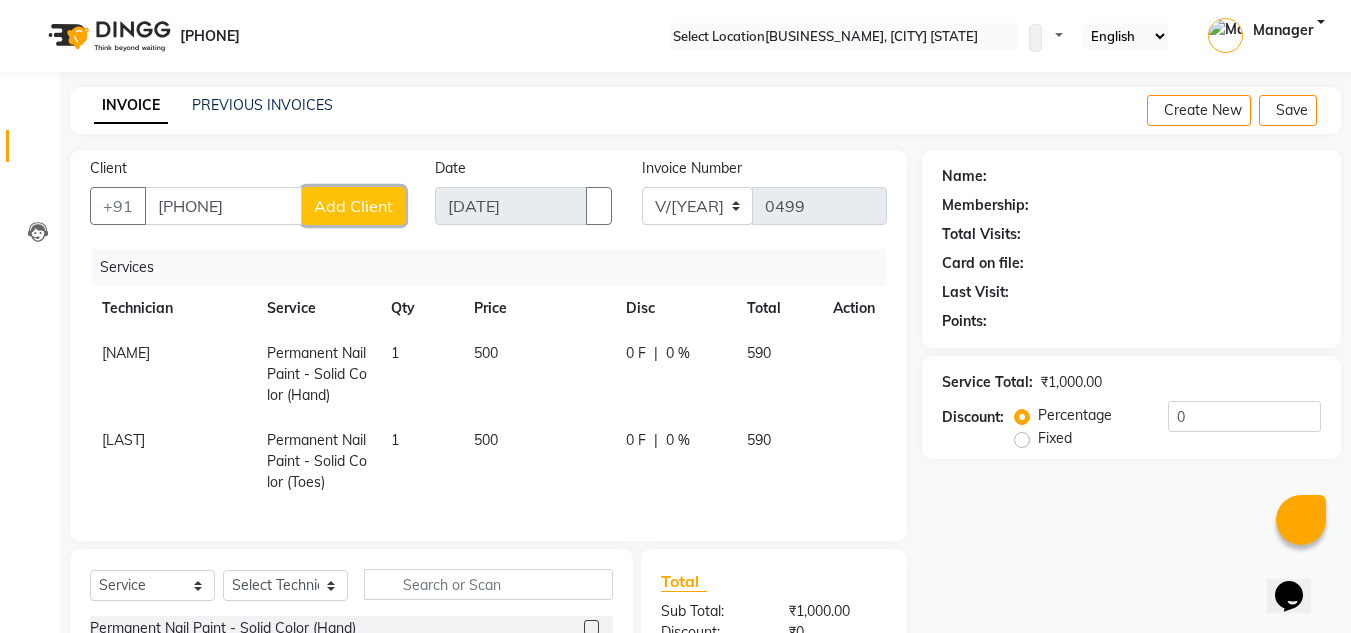 click on "Add Client" at bounding box center [353, 206] 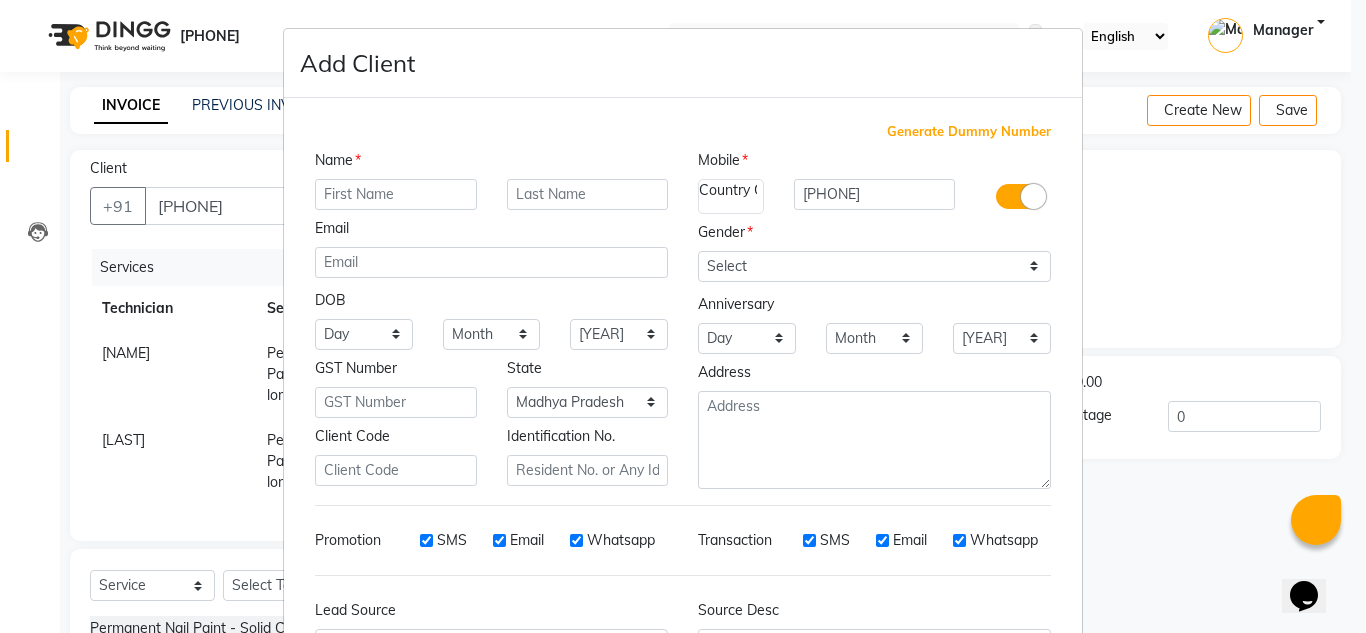 click at bounding box center [396, 194] 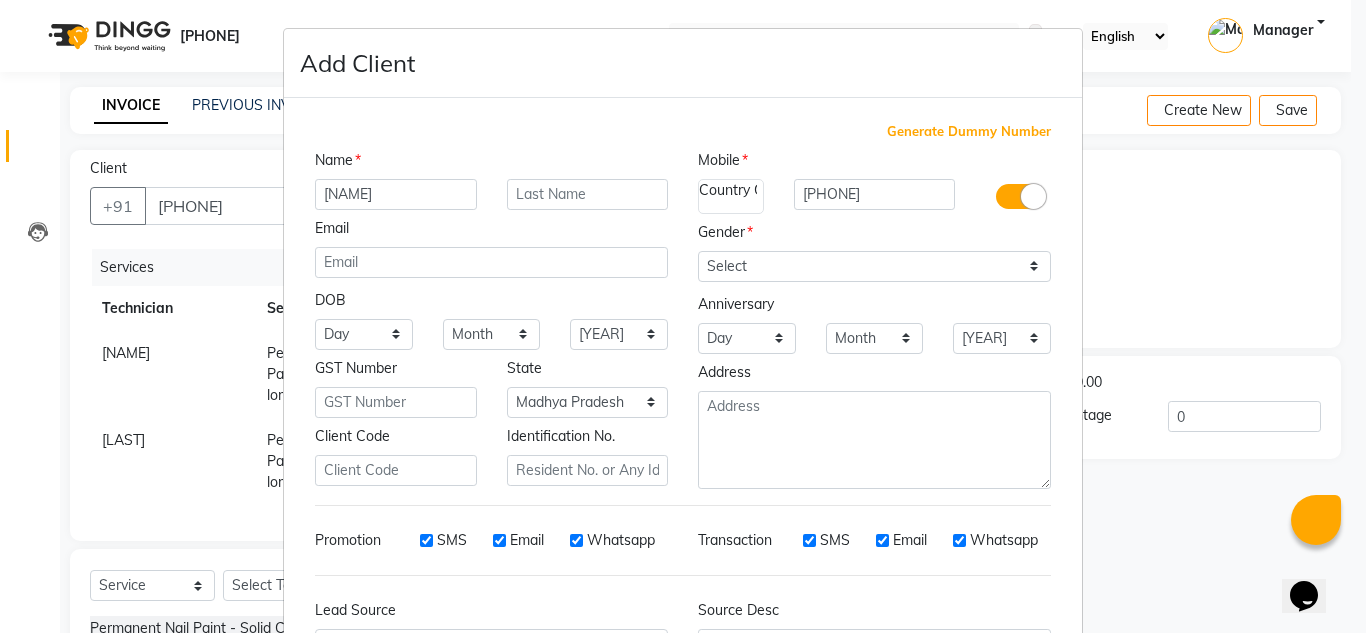 type on "[NAME]" 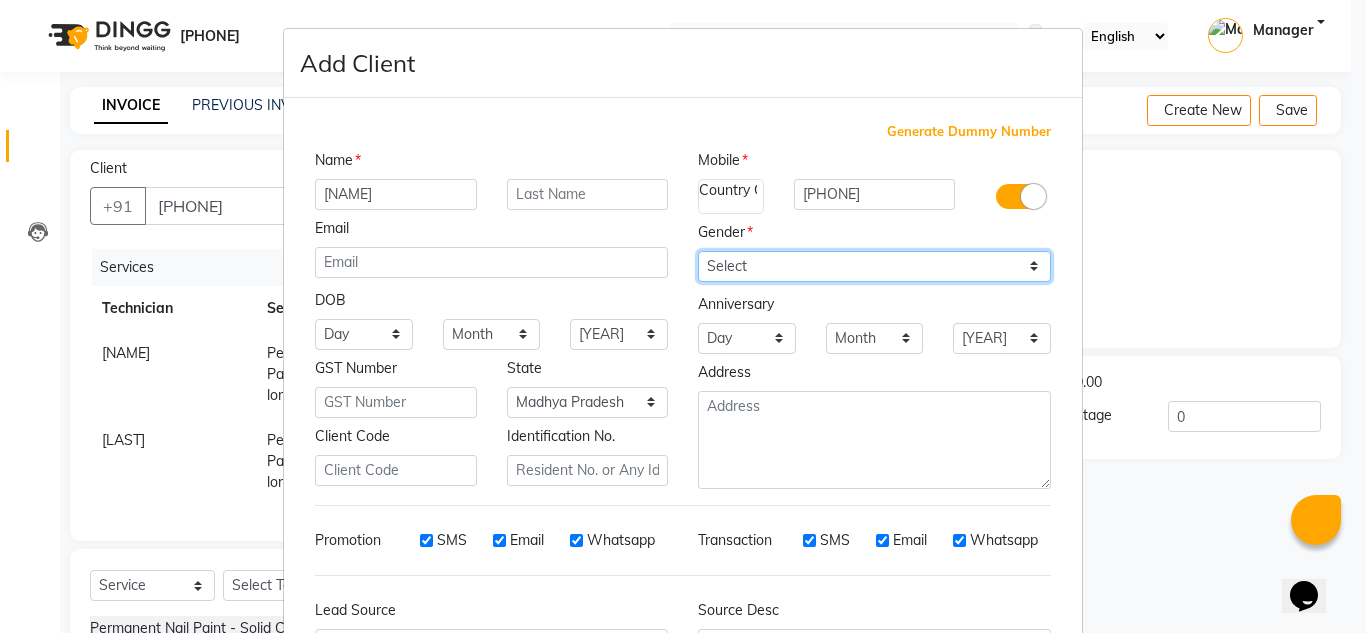 click on "Select Male Female Other Prefer Not To Say" at bounding box center [874, 266] 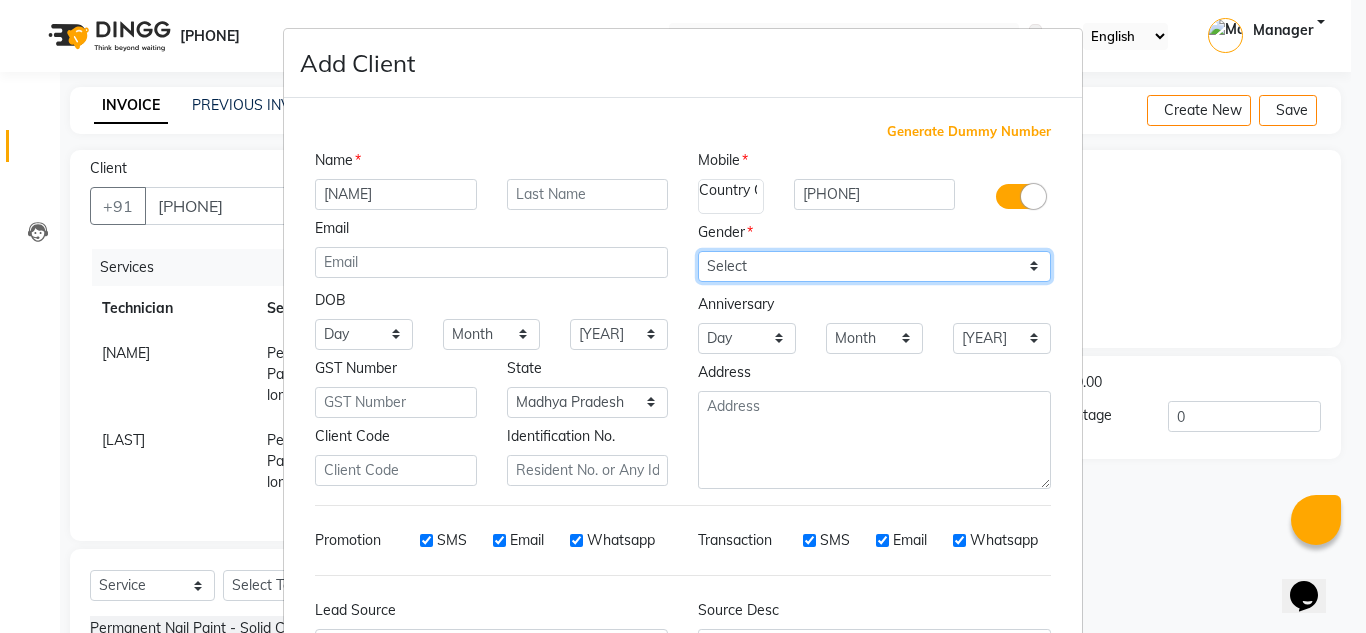 select on "female" 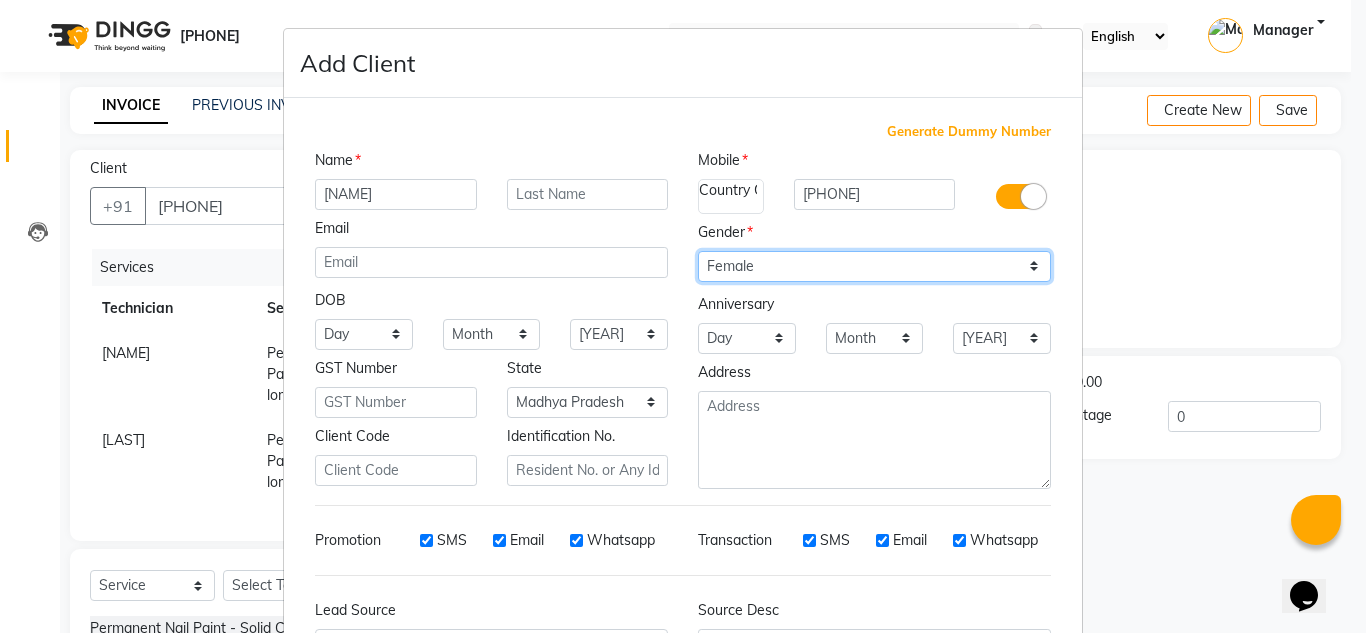 click on "Select Male Female Other Prefer Not To Say" at bounding box center [874, 266] 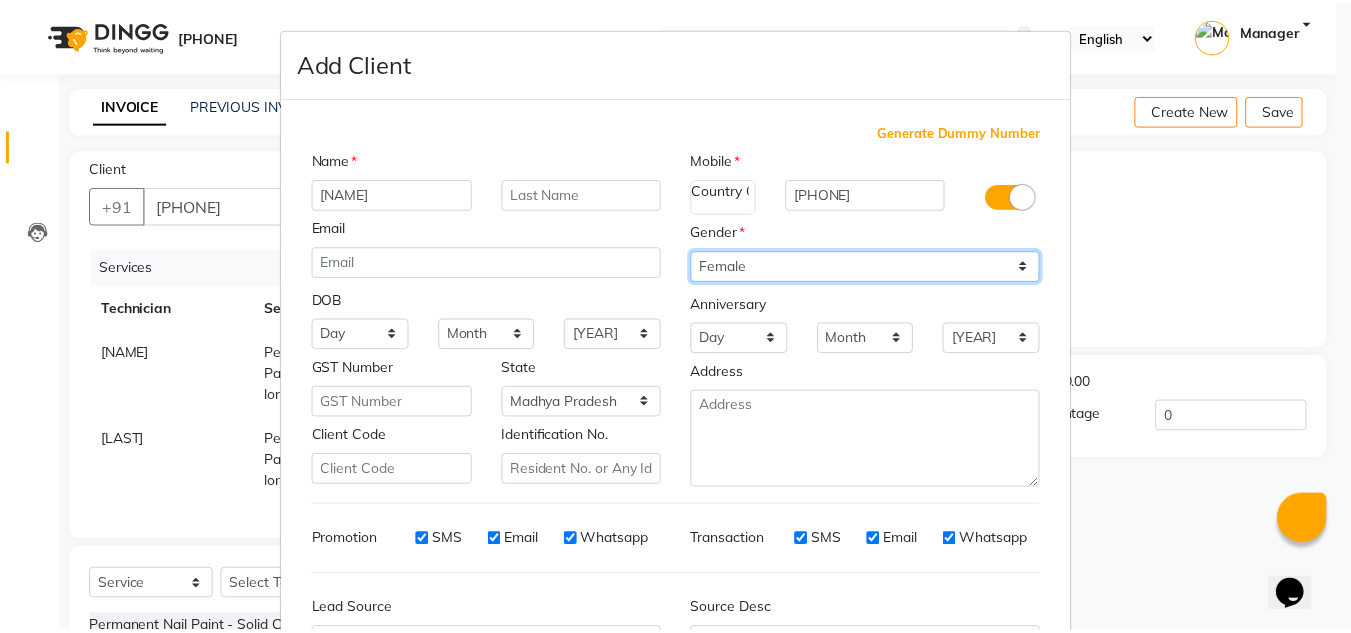 scroll, scrollTop: 216, scrollLeft: 0, axis: vertical 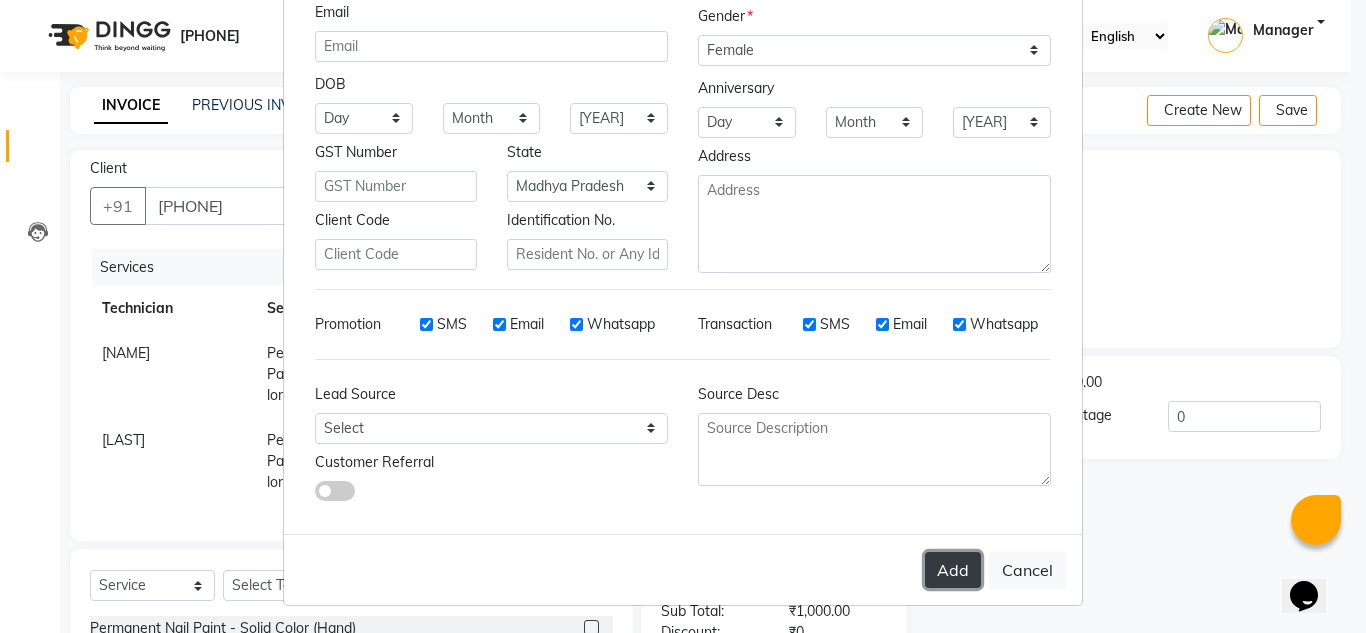 click on "Add" at bounding box center (953, 570) 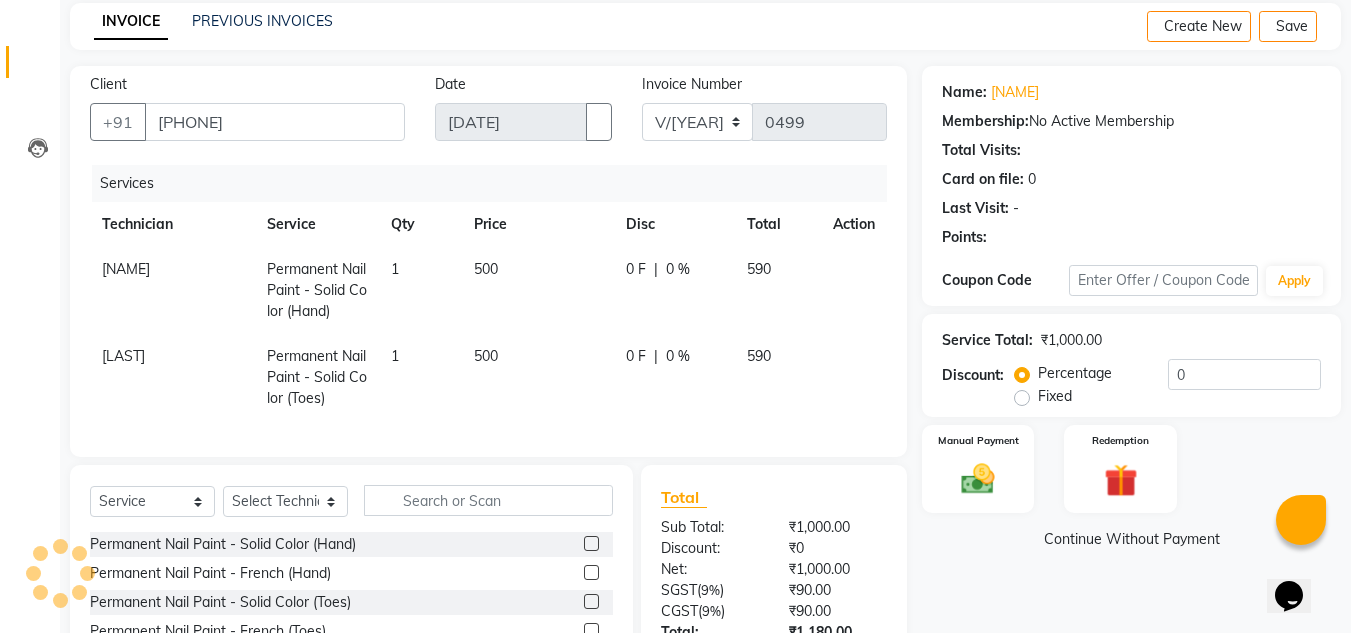 scroll, scrollTop: 255, scrollLeft: 0, axis: vertical 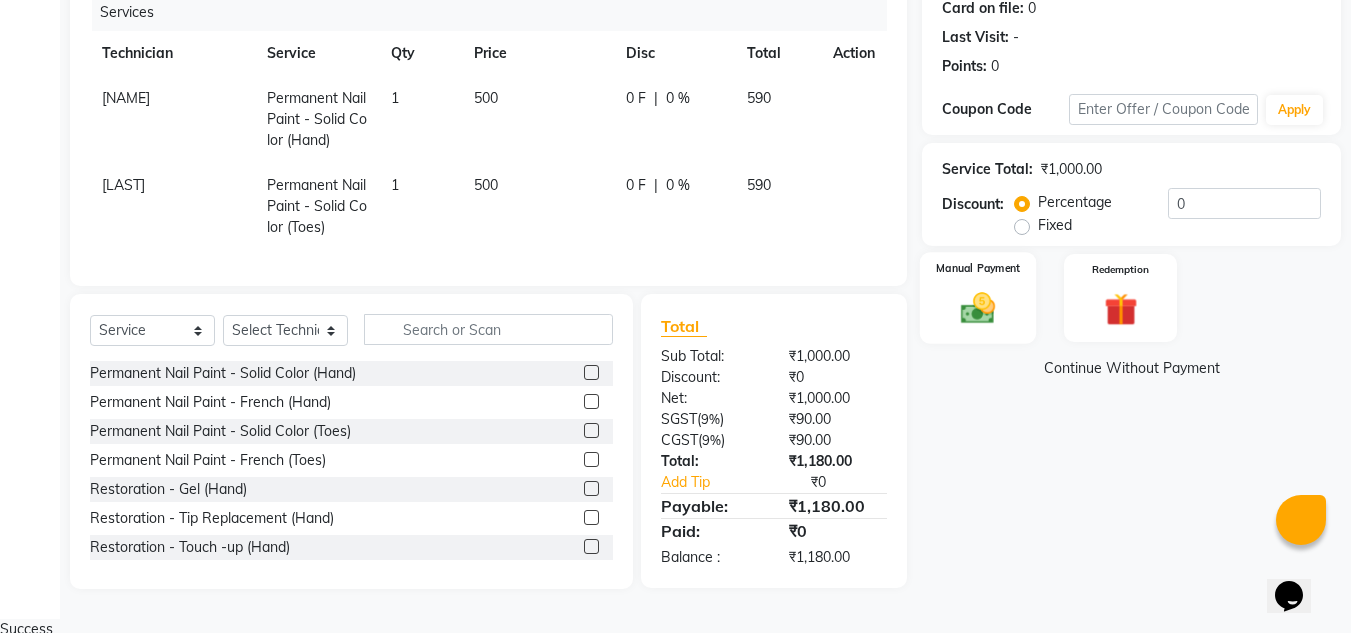 click at bounding box center [978, 308] 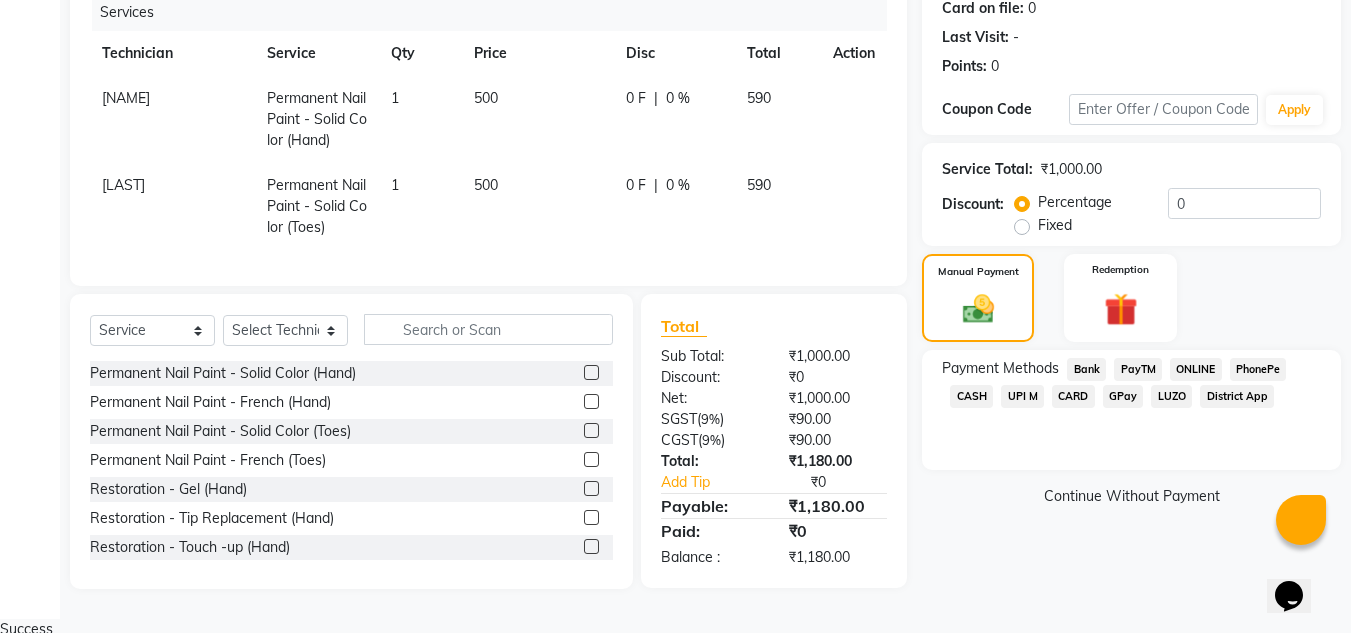 click on "ONLINE" at bounding box center (1086, 369) 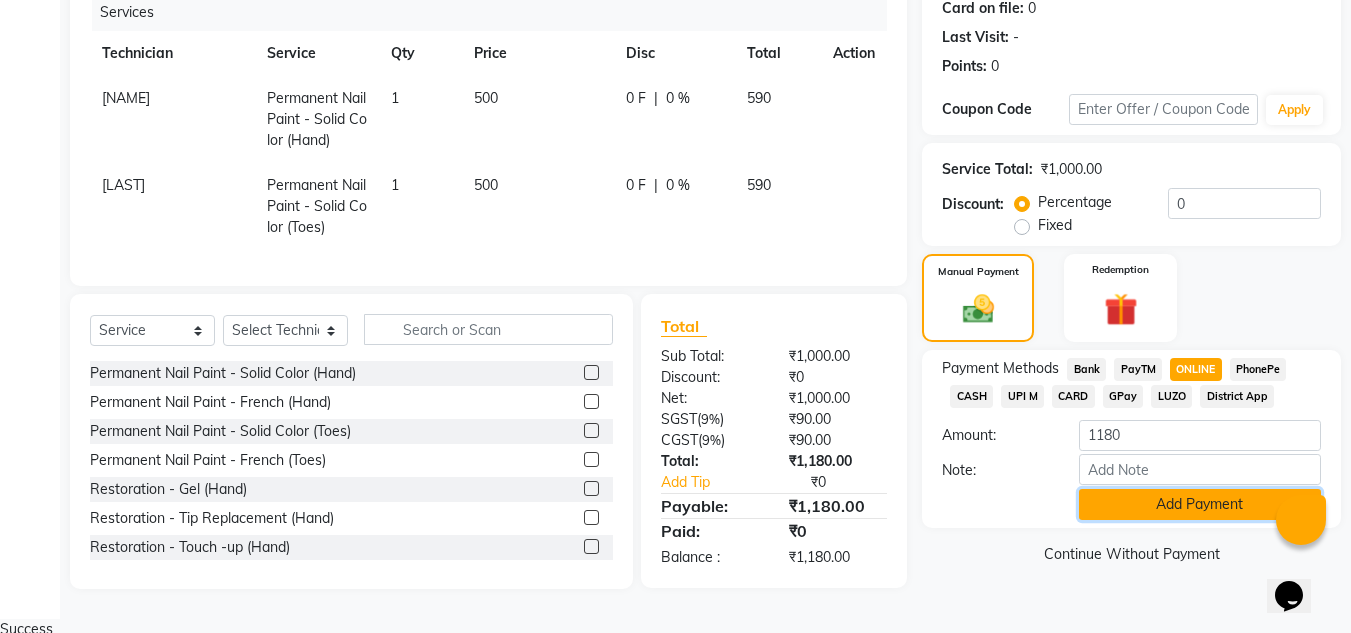 click on "Add Payment" at bounding box center (1200, 504) 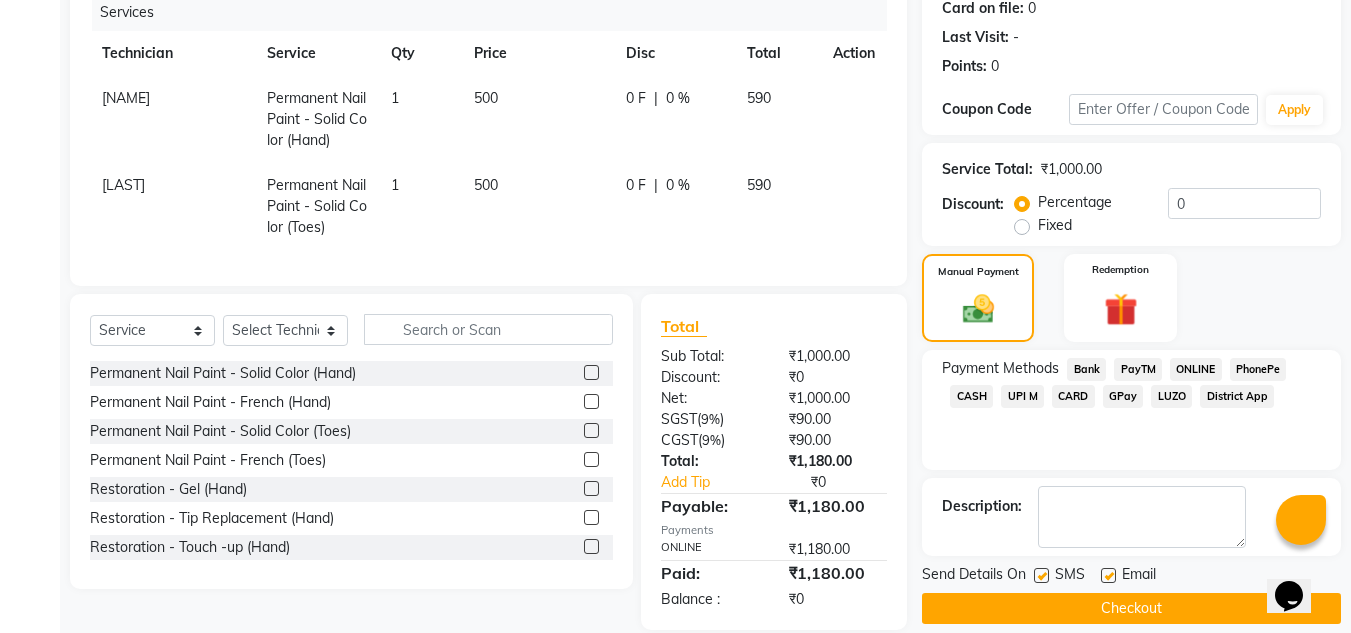 scroll, scrollTop: 296, scrollLeft: 0, axis: vertical 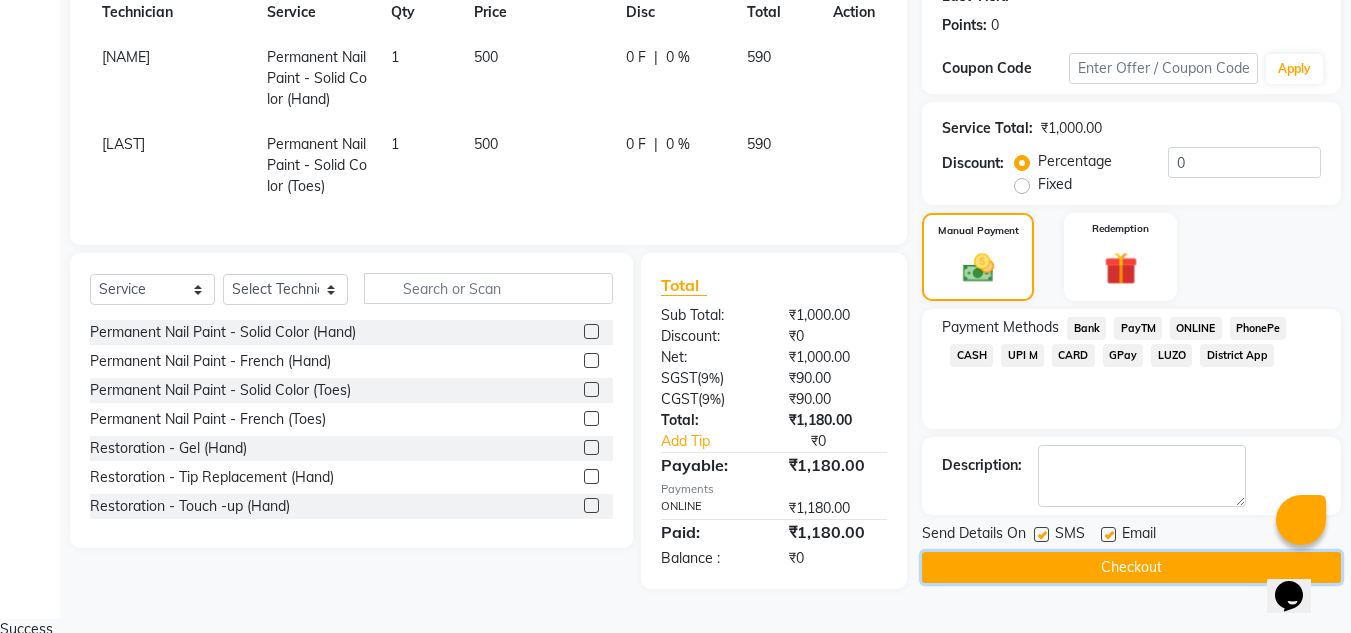 click on "Checkout" at bounding box center (1131, 567) 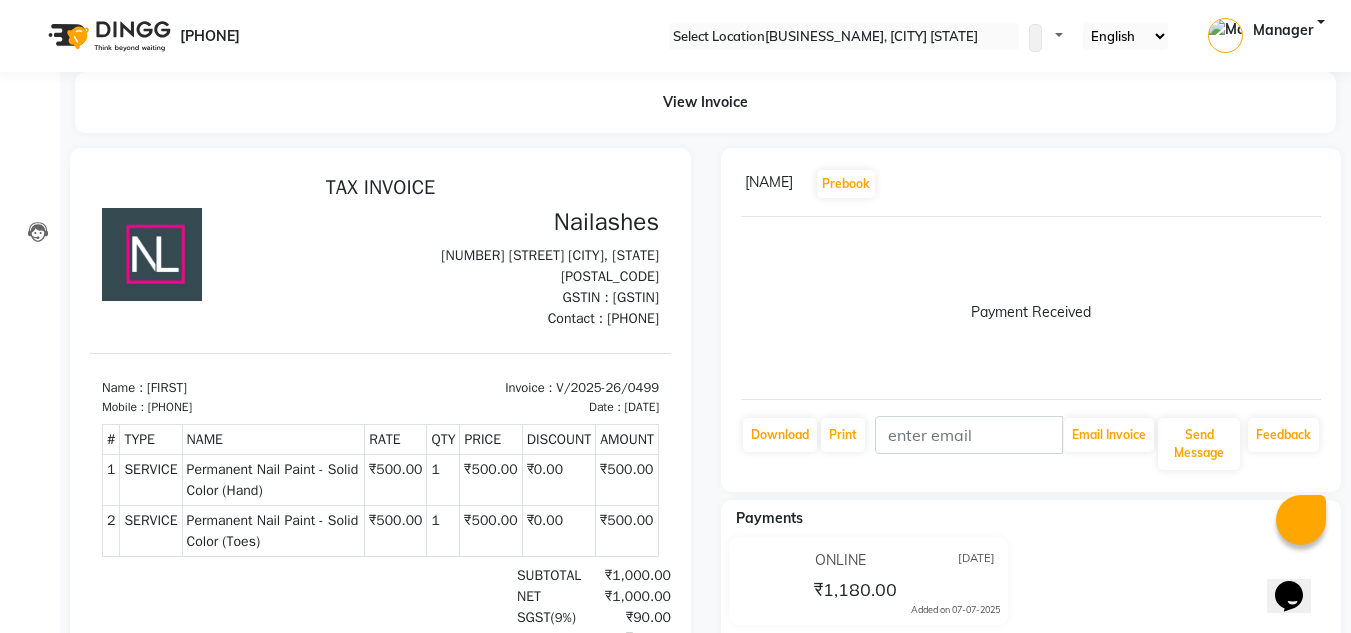 scroll, scrollTop: 0, scrollLeft: 0, axis: both 